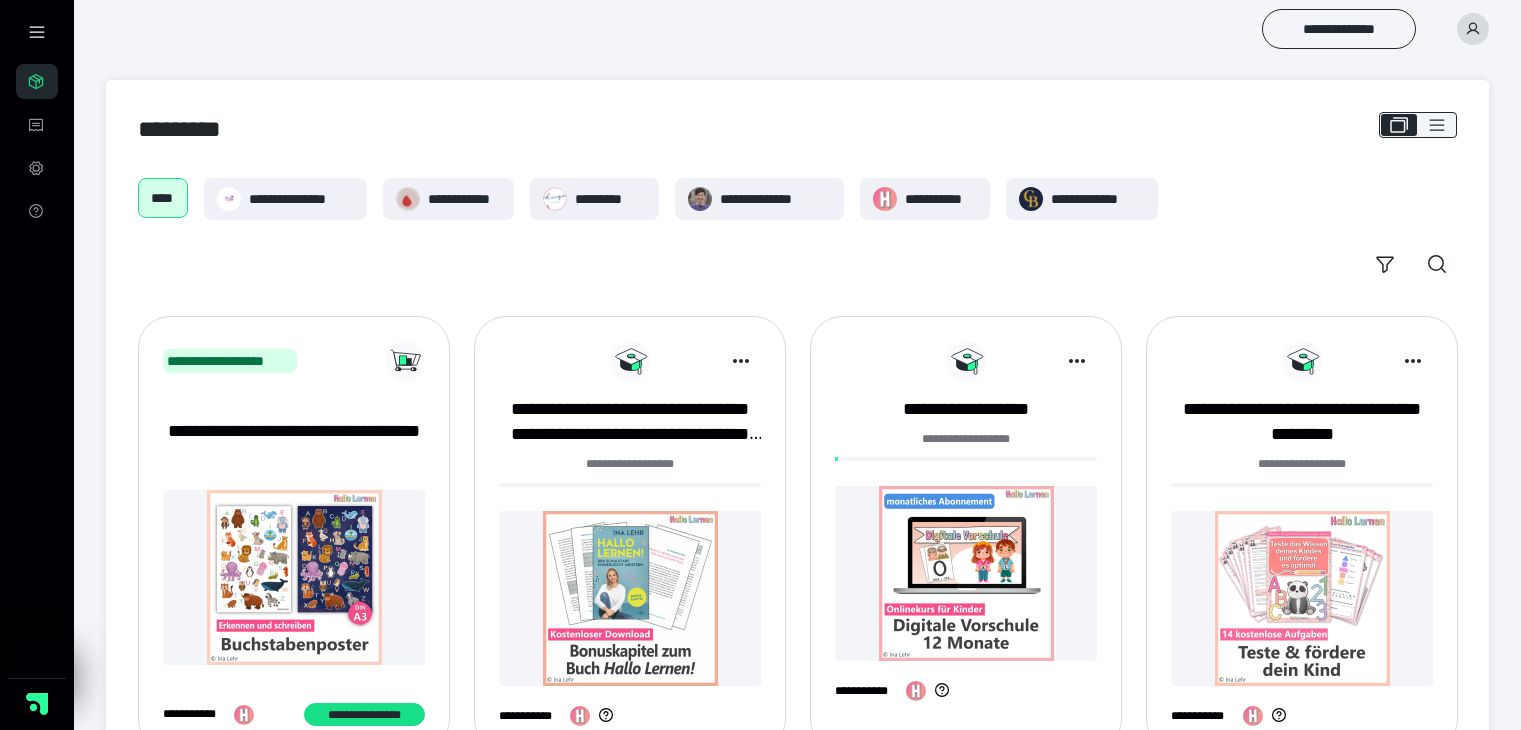 scroll, scrollTop: 0, scrollLeft: 0, axis: both 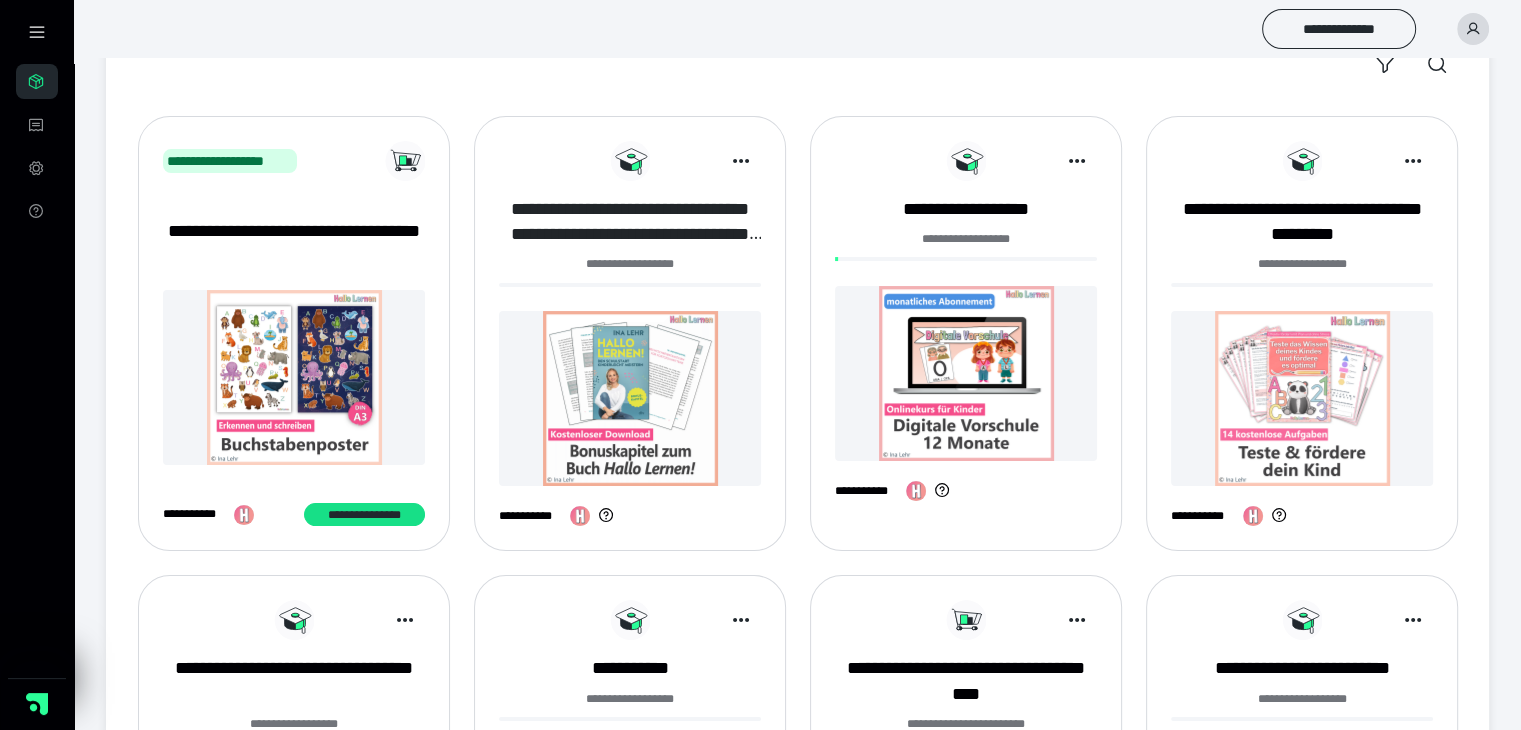 click on "**********" at bounding box center [630, 222] 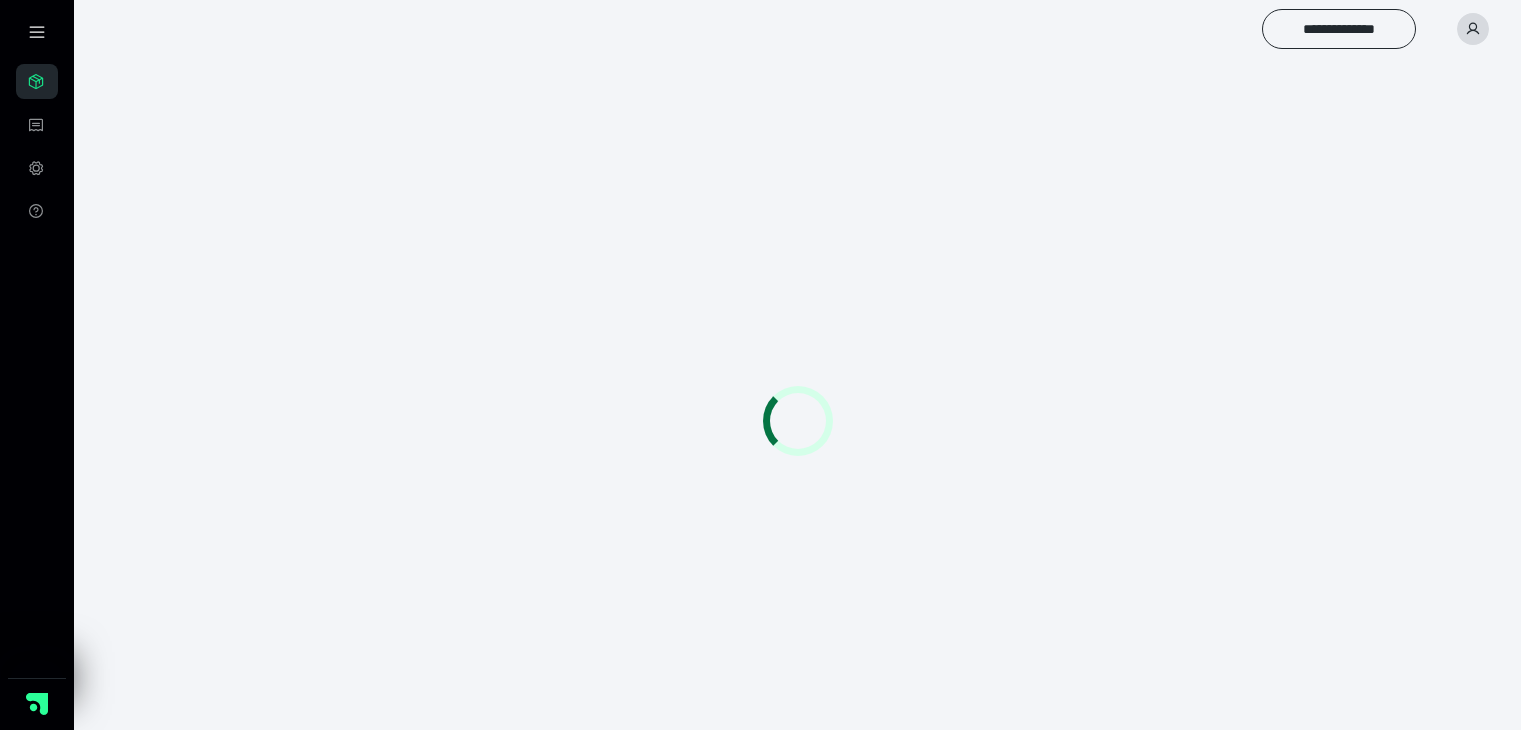 scroll, scrollTop: 0, scrollLeft: 0, axis: both 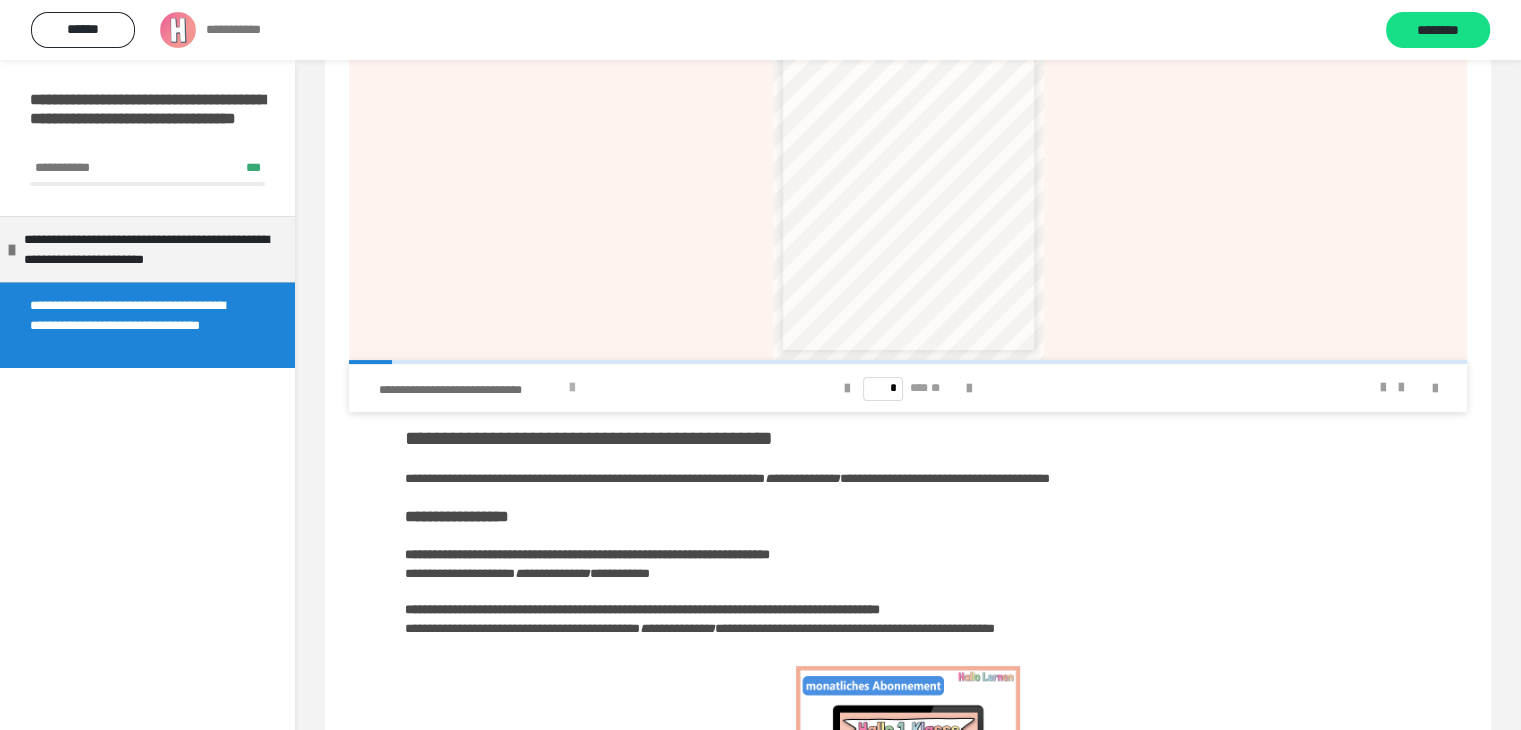 click at bounding box center (572, 388) 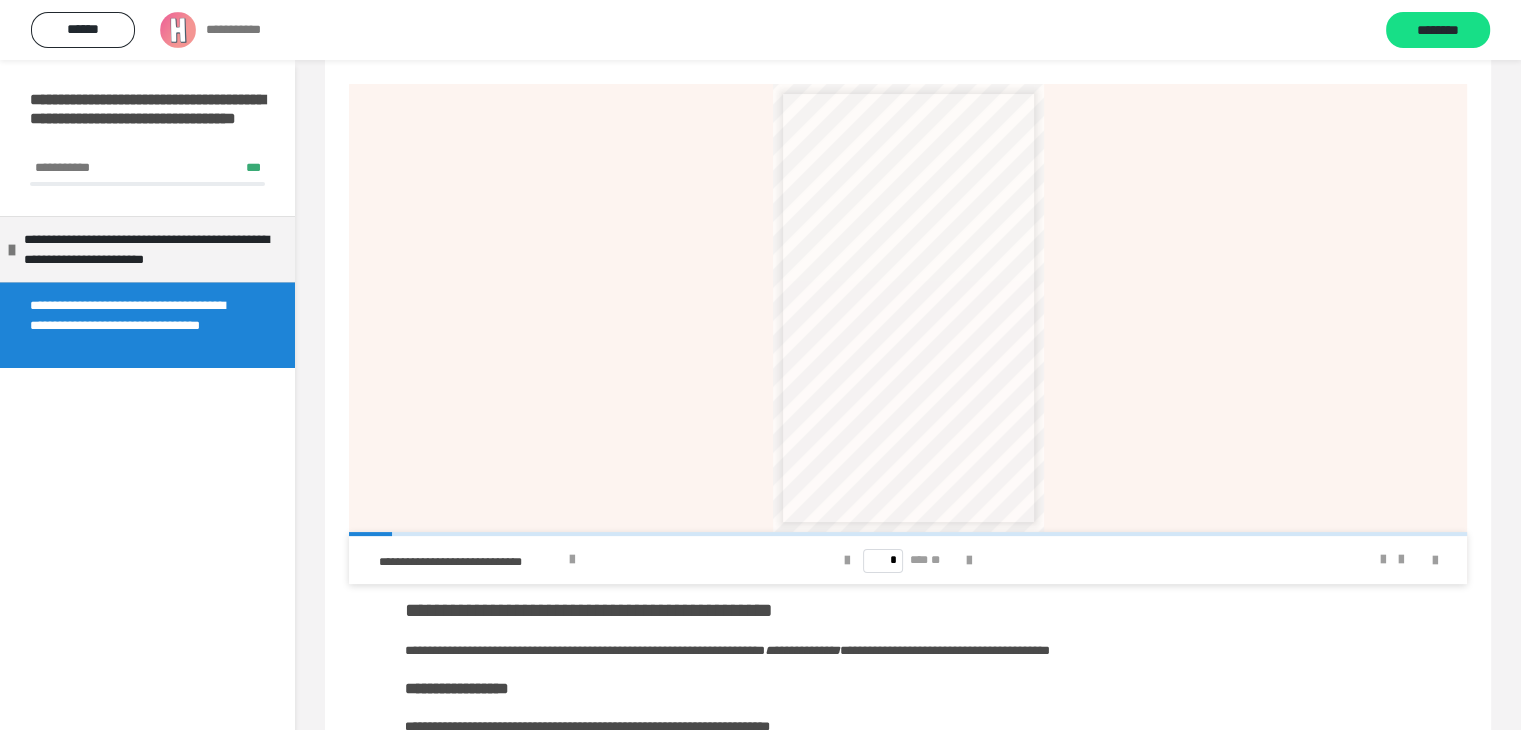 scroll, scrollTop: 300, scrollLeft: 0, axis: vertical 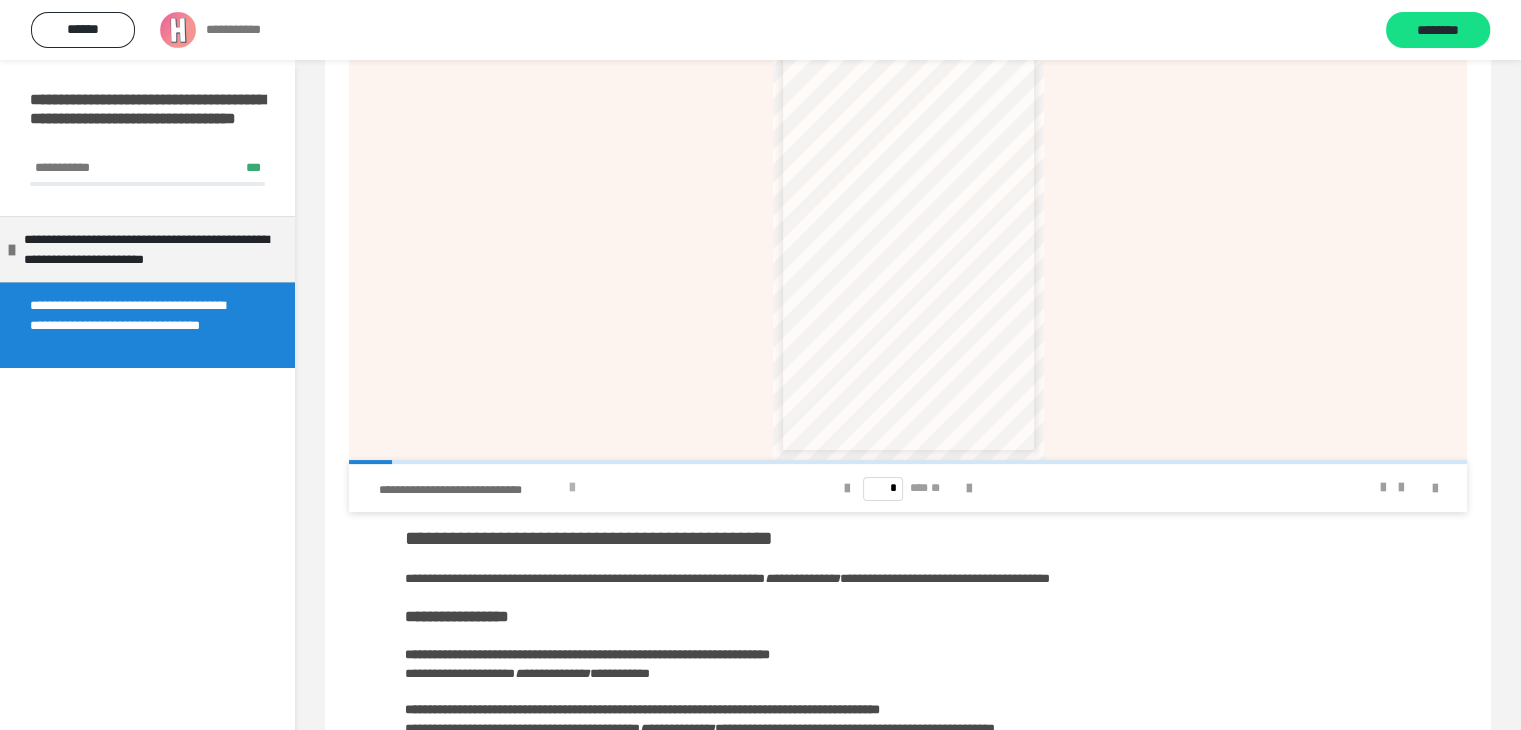 click at bounding box center (572, 488) 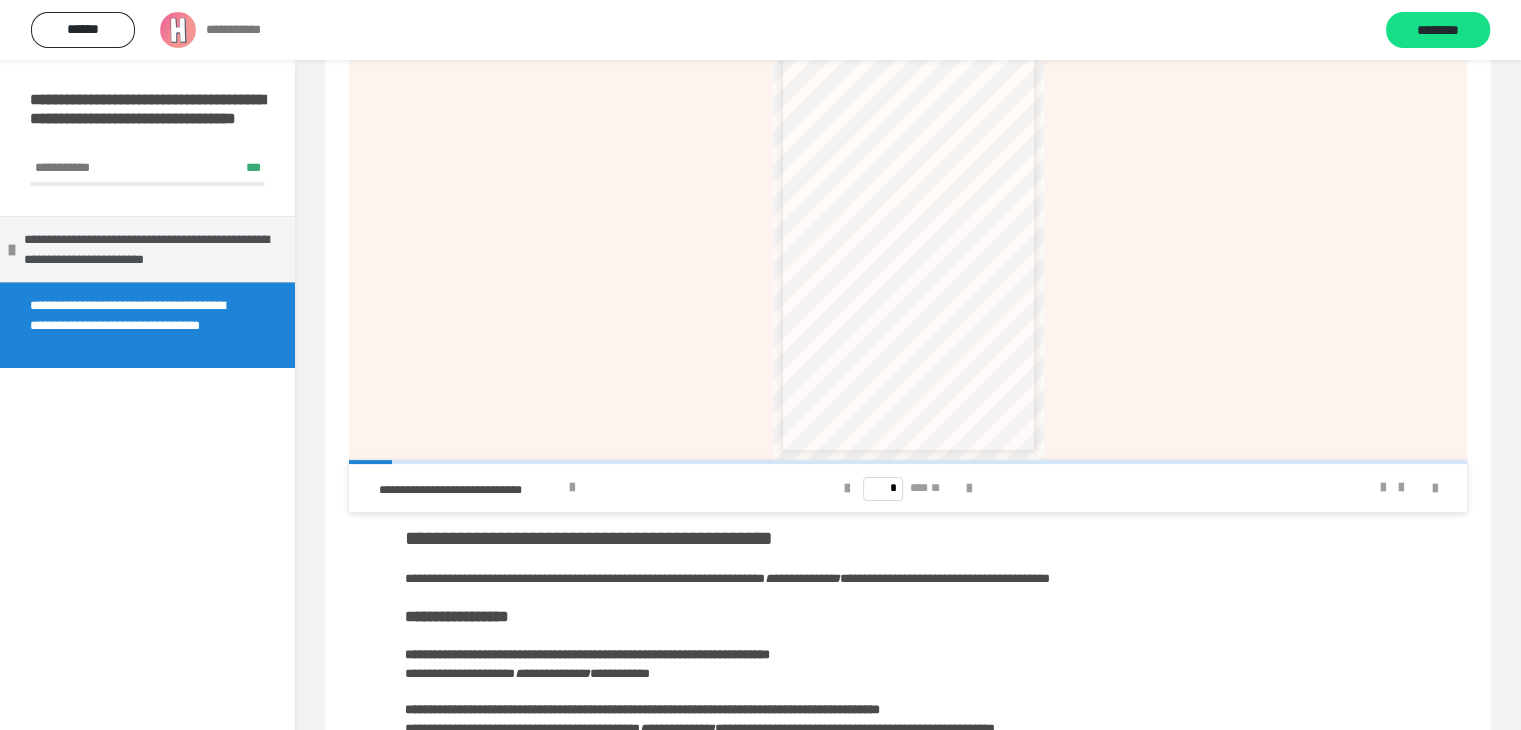 click on "**********" at bounding box center (152, 249) 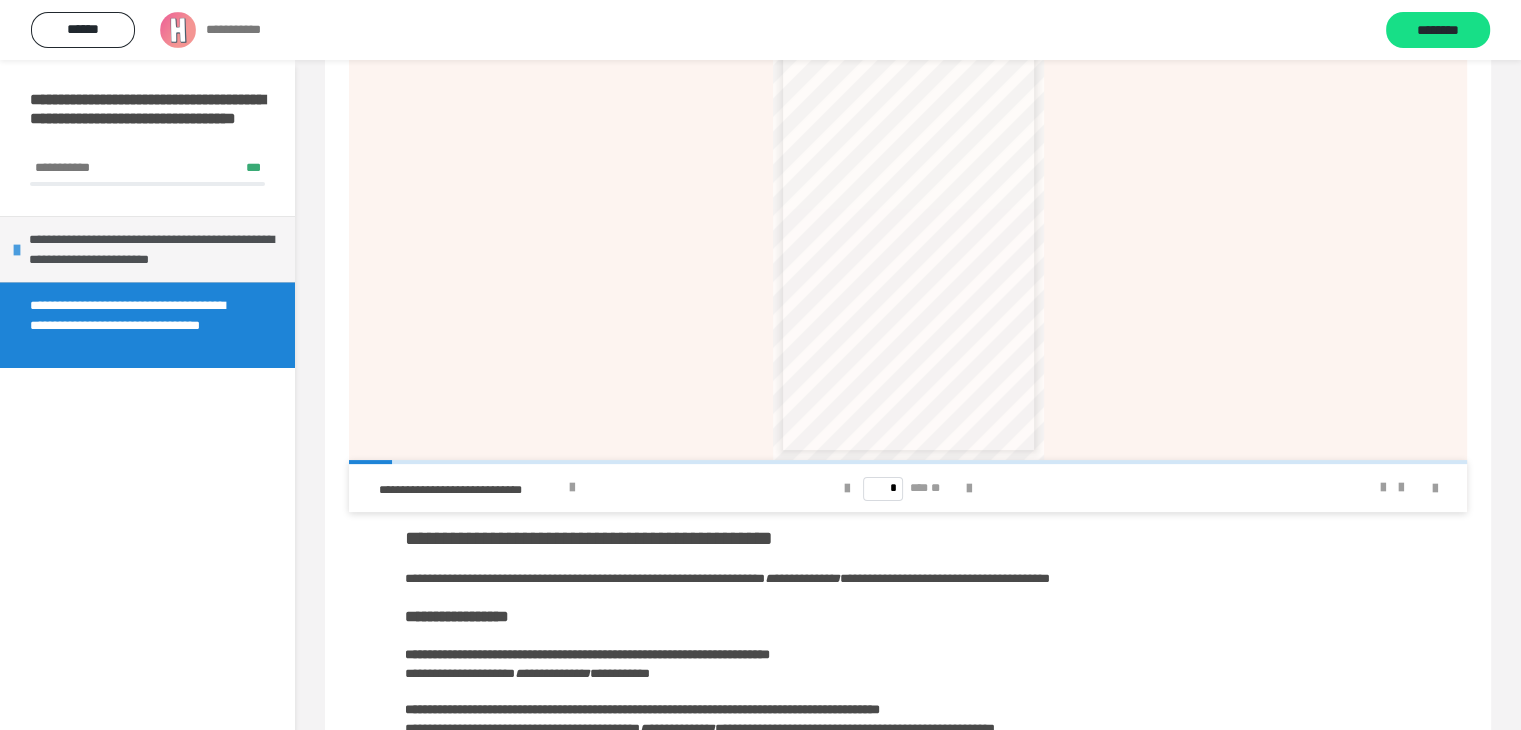 click at bounding box center (17, 250) 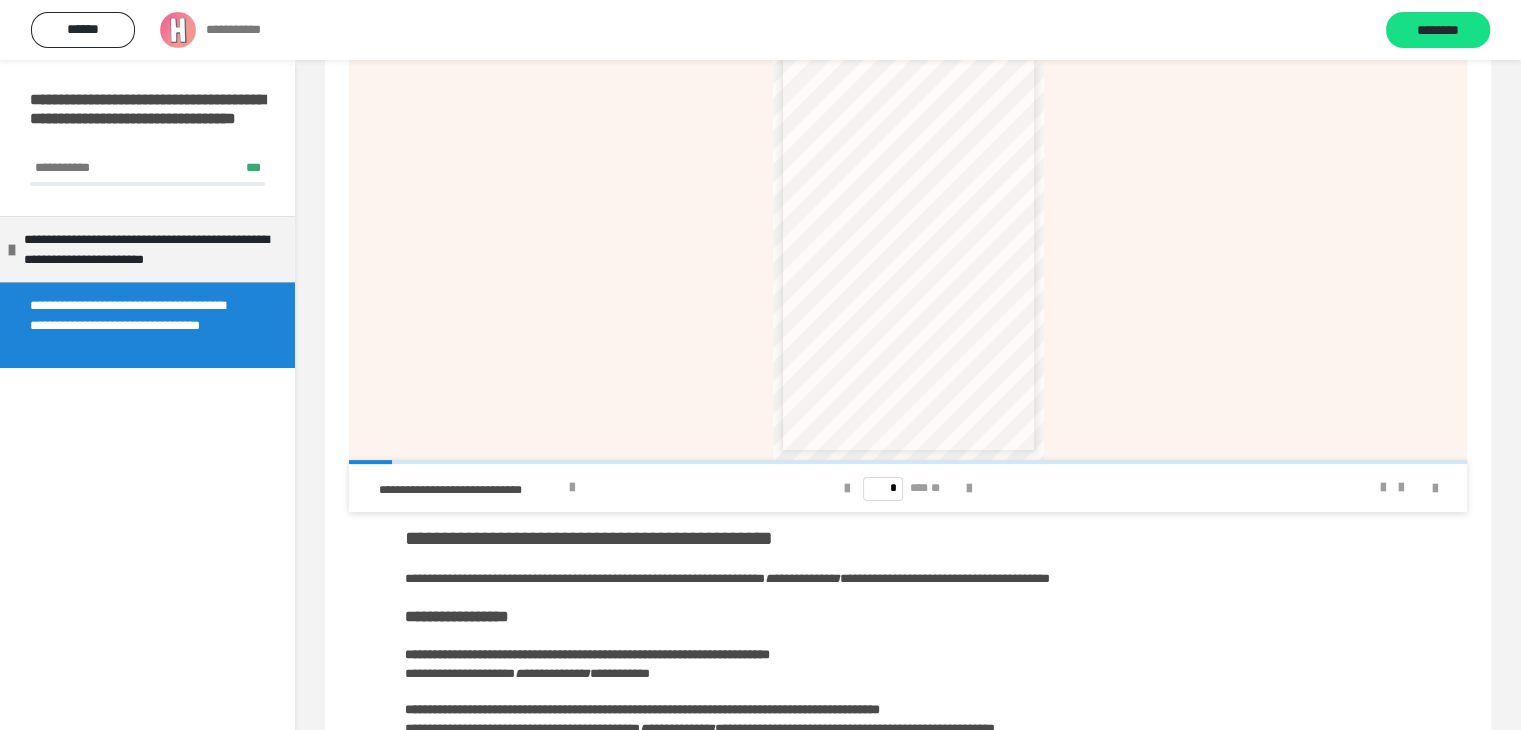click on "**********" at bounding box center [139, 325] 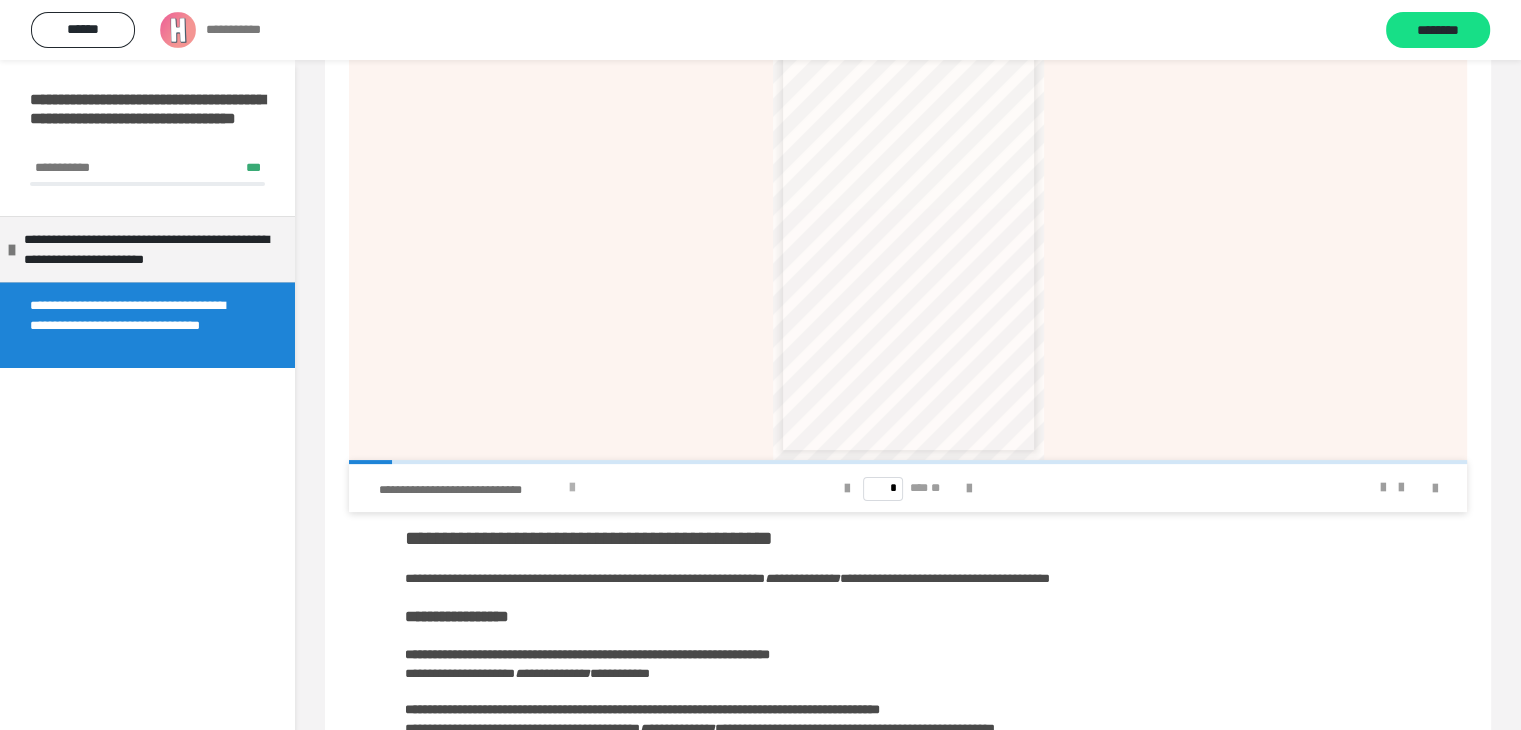 click on "**********" at bounding box center (471, 490) 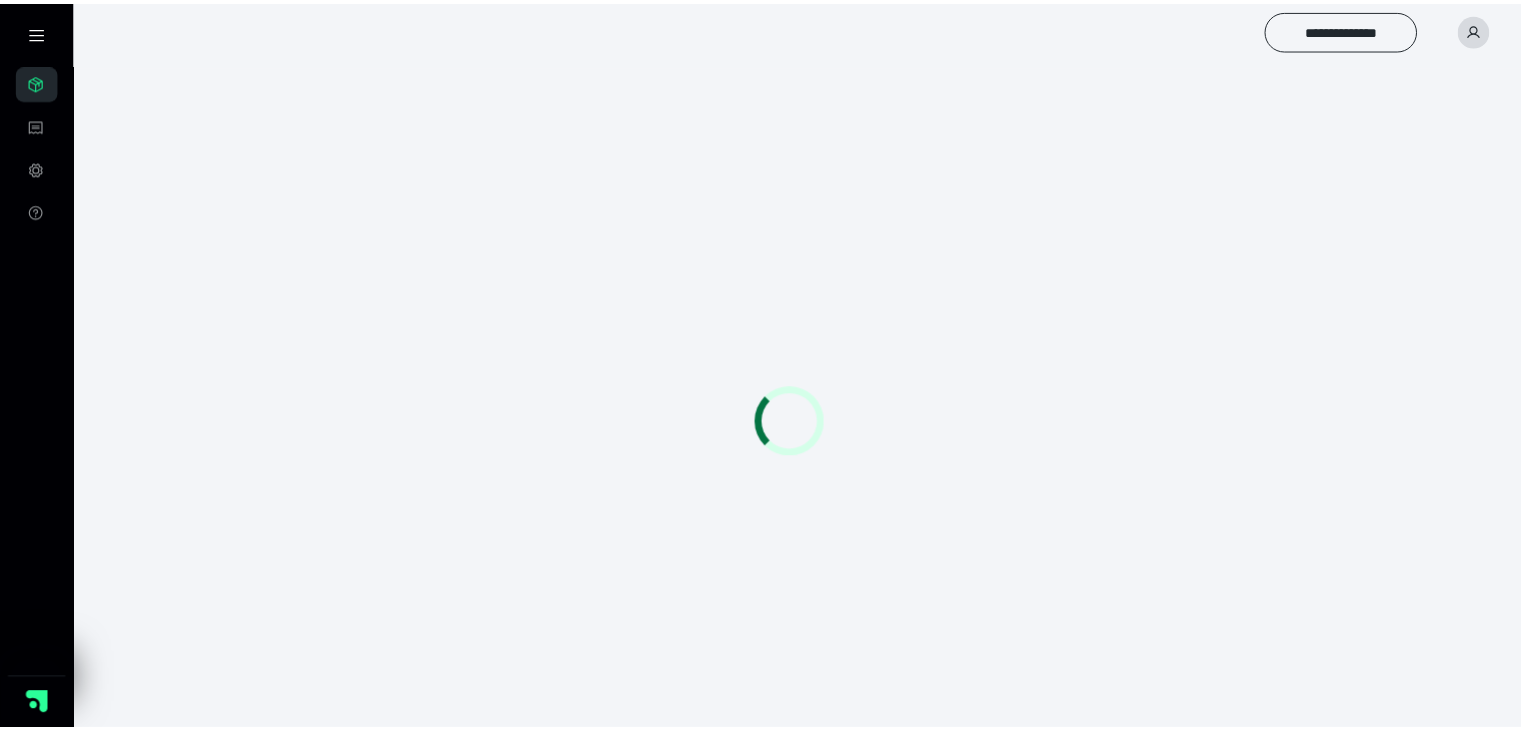scroll, scrollTop: 0, scrollLeft: 0, axis: both 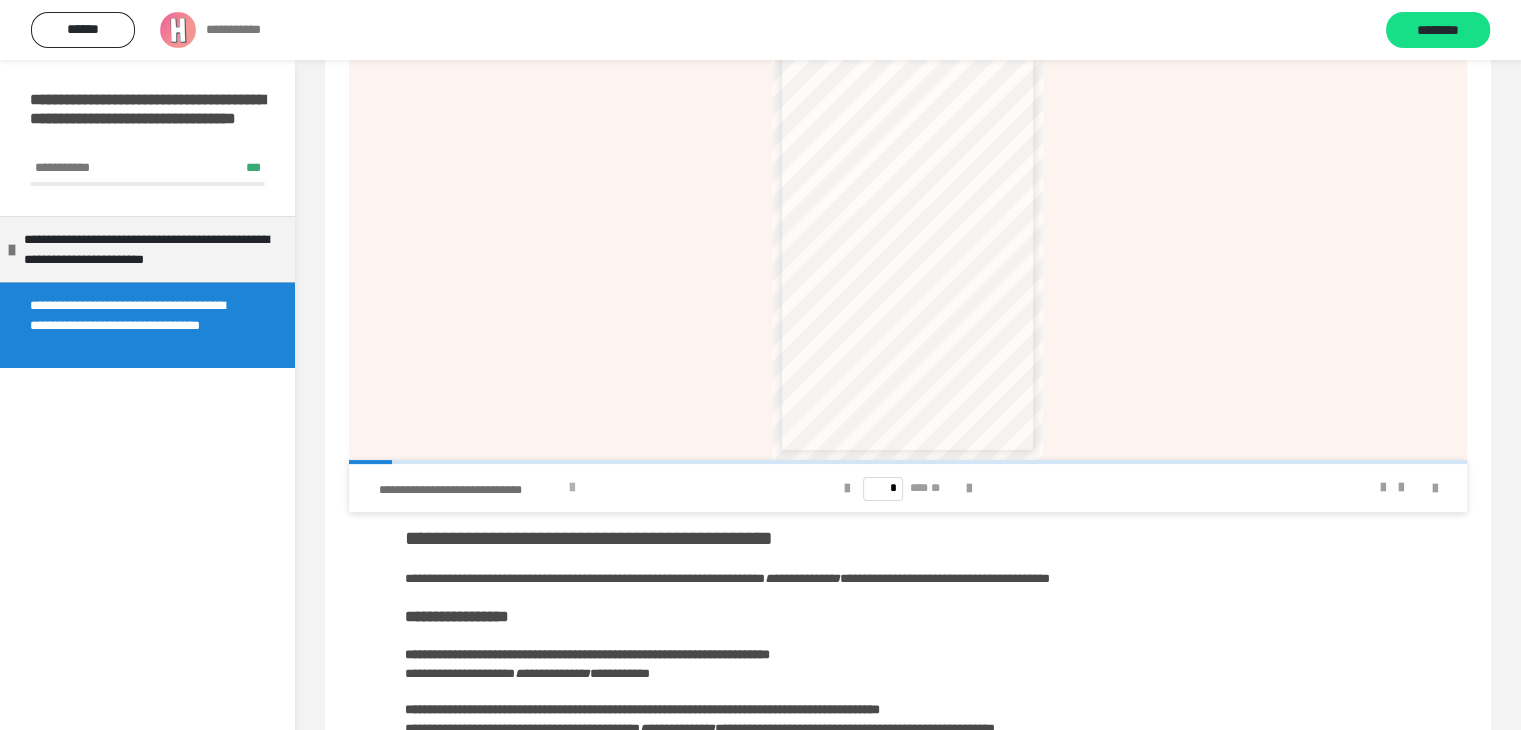 click at bounding box center [572, 488] 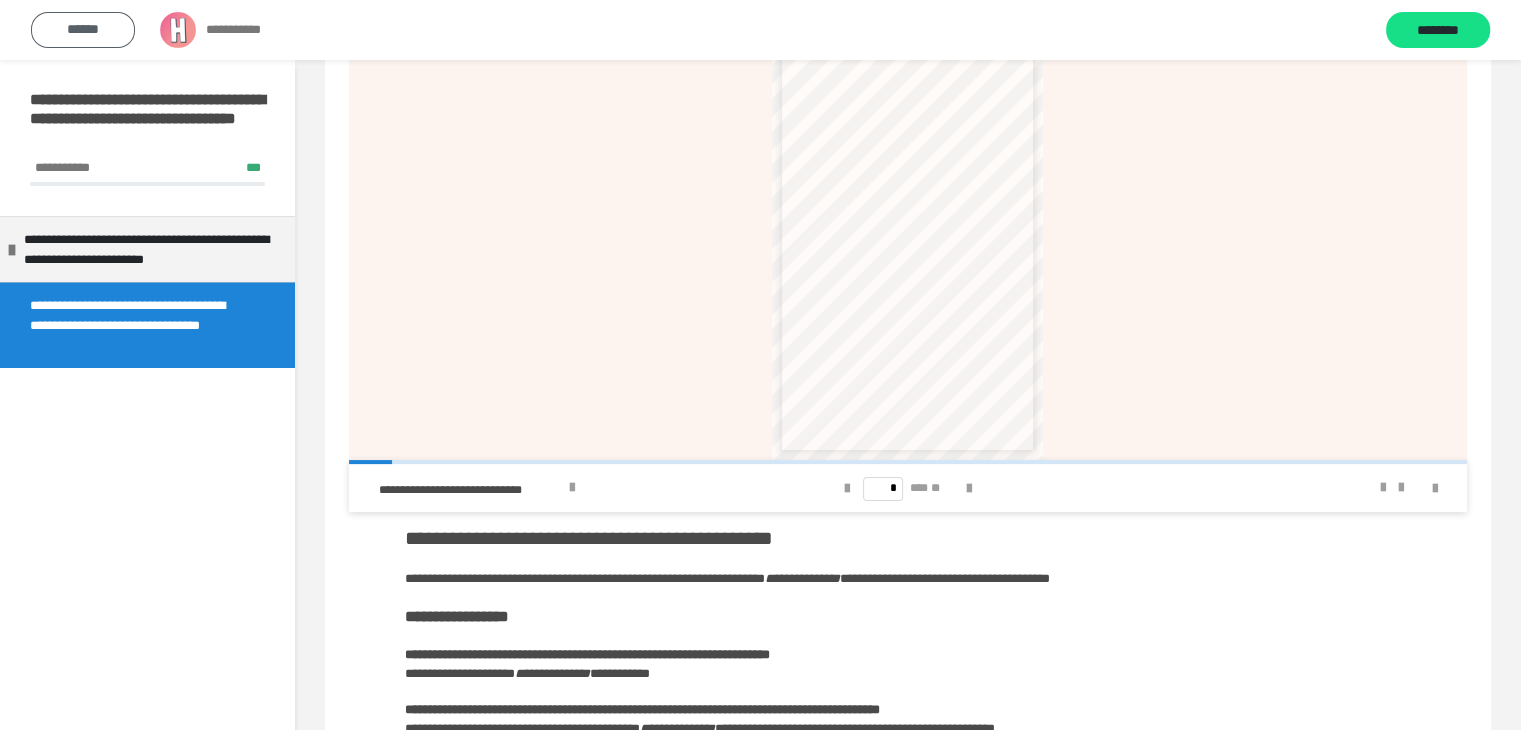 drag, startPoint x: 40, startPoint y: 25, endPoint x: 68, endPoint y: 25, distance: 28 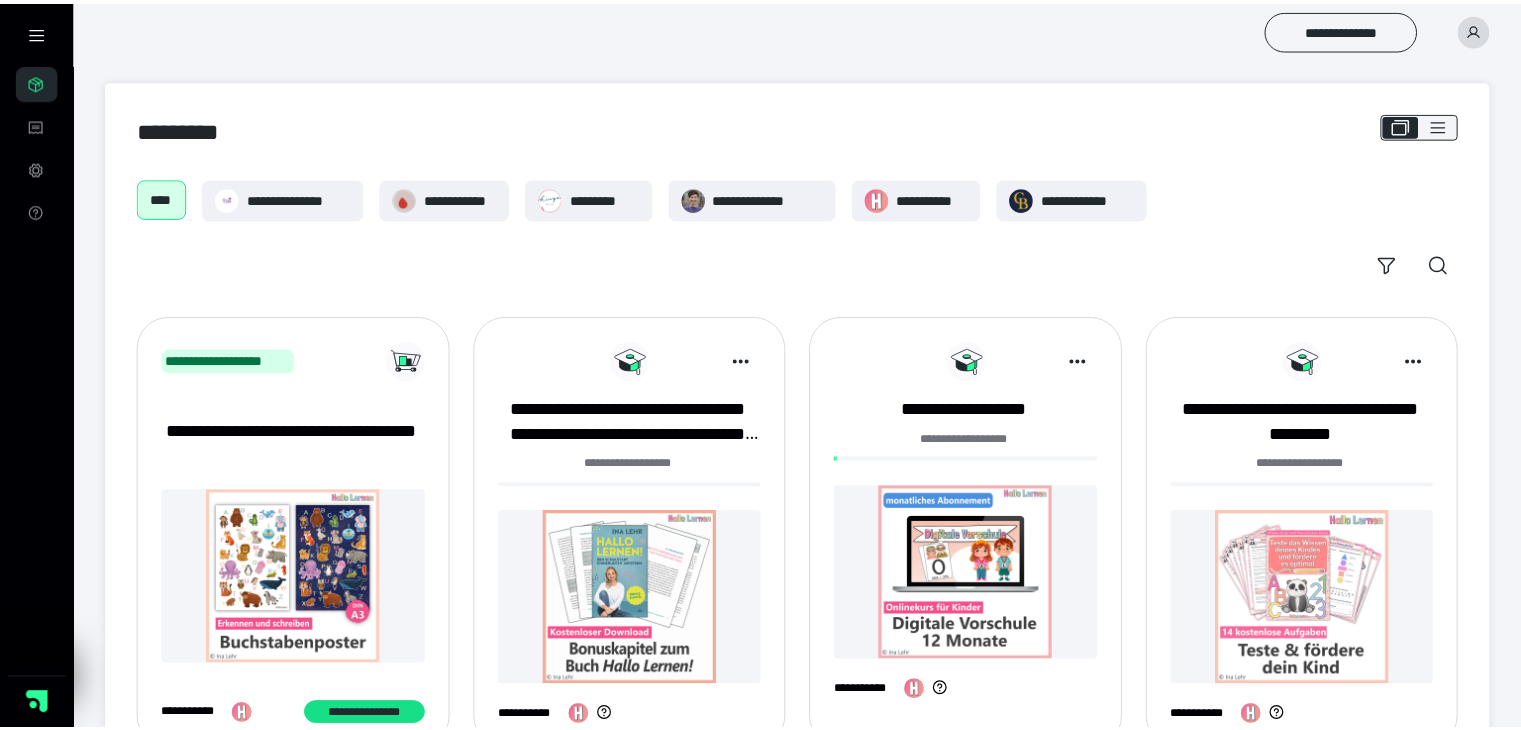 scroll, scrollTop: 198, scrollLeft: 0, axis: vertical 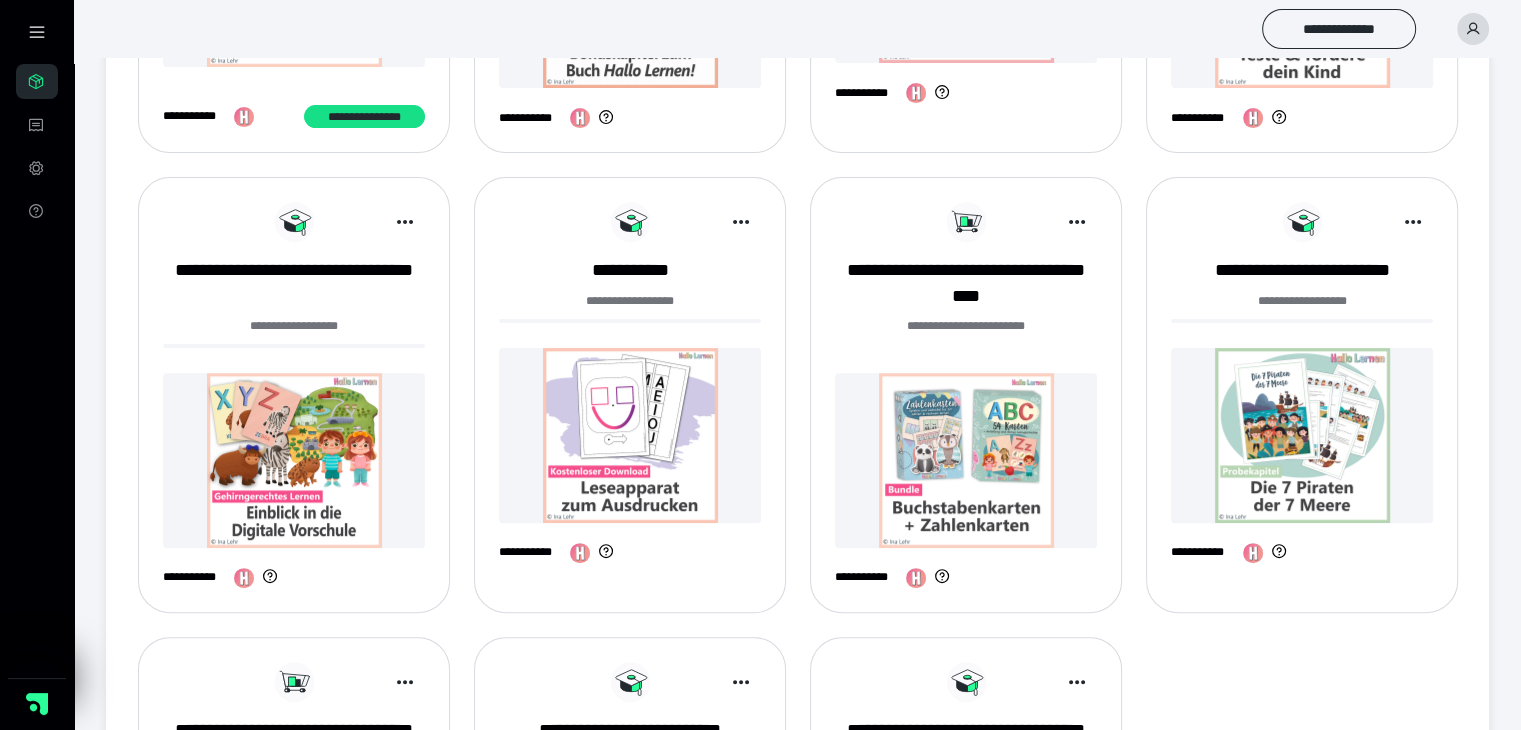 click at bounding box center [630, 435] 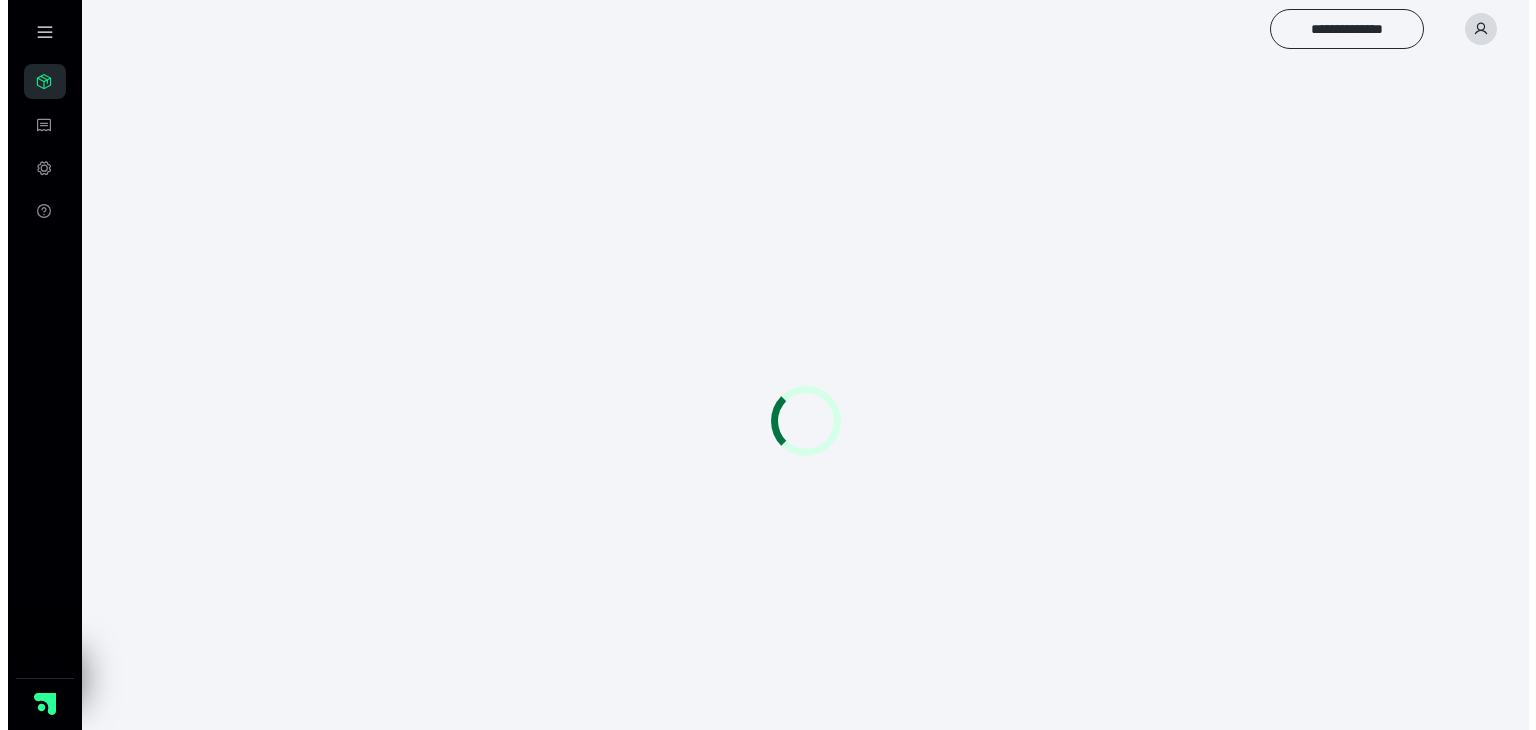 scroll, scrollTop: 0, scrollLeft: 0, axis: both 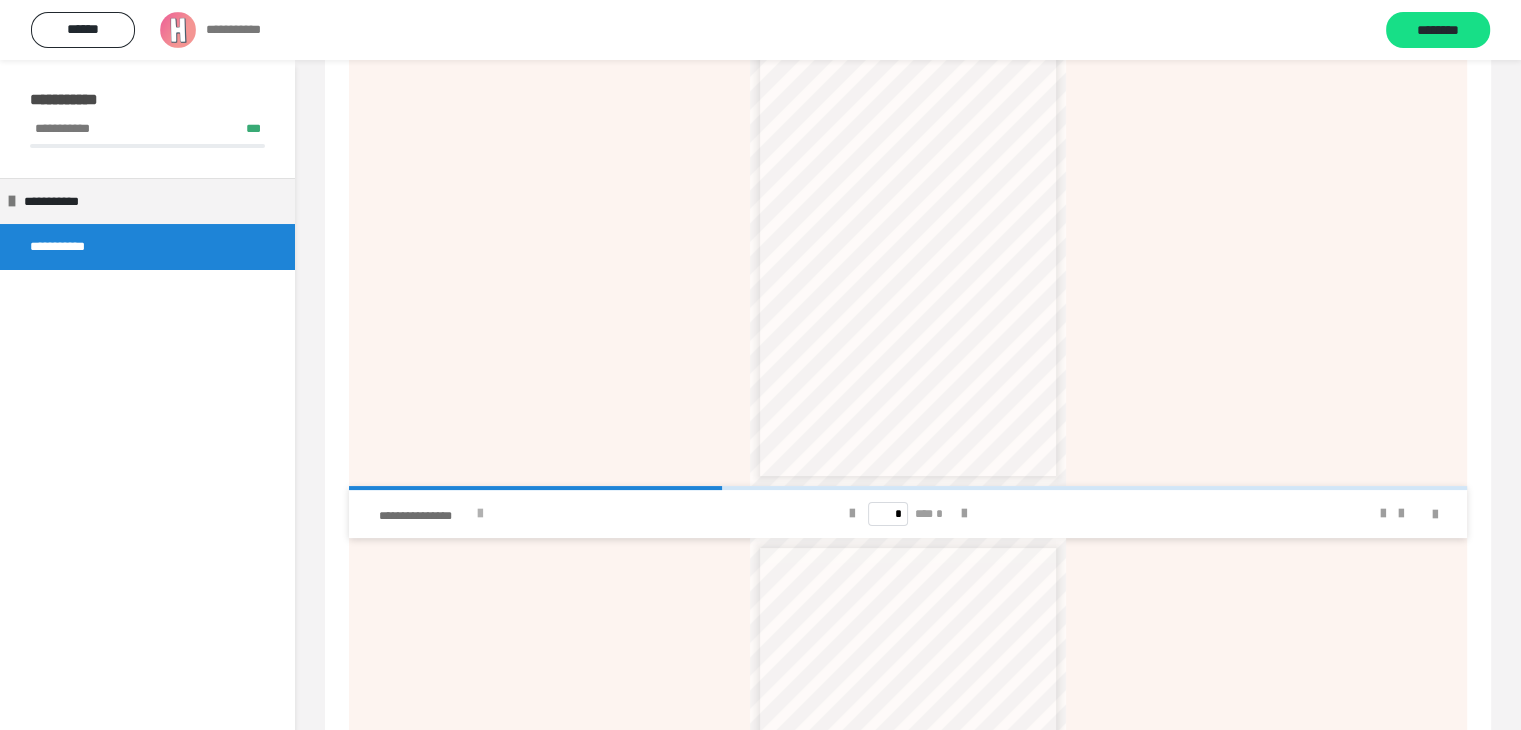 click on "**********" at bounding box center (570, 514) 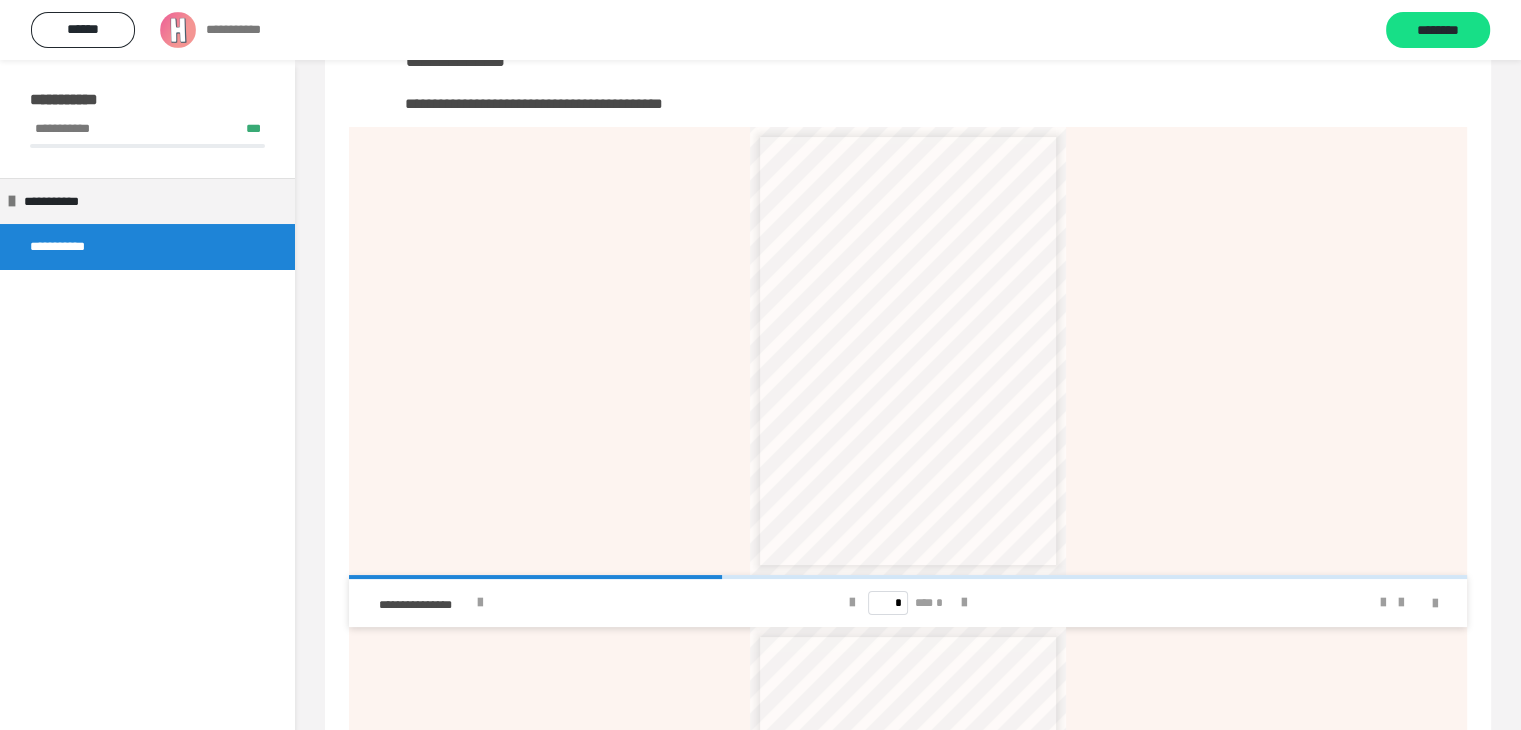 scroll, scrollTop: 0, scrollLeft: 0, axis: both 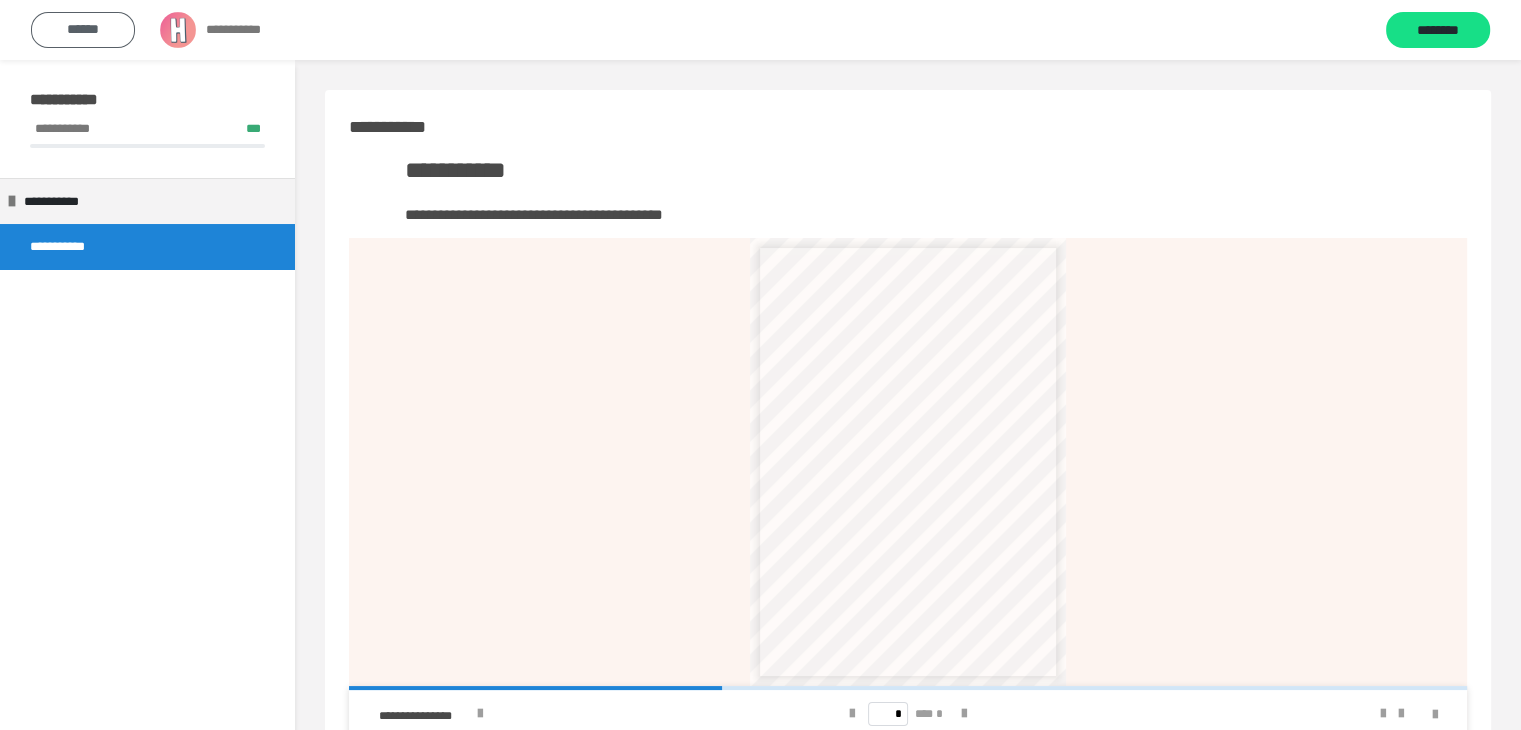 click on "******" at bounding box center [83, 29] 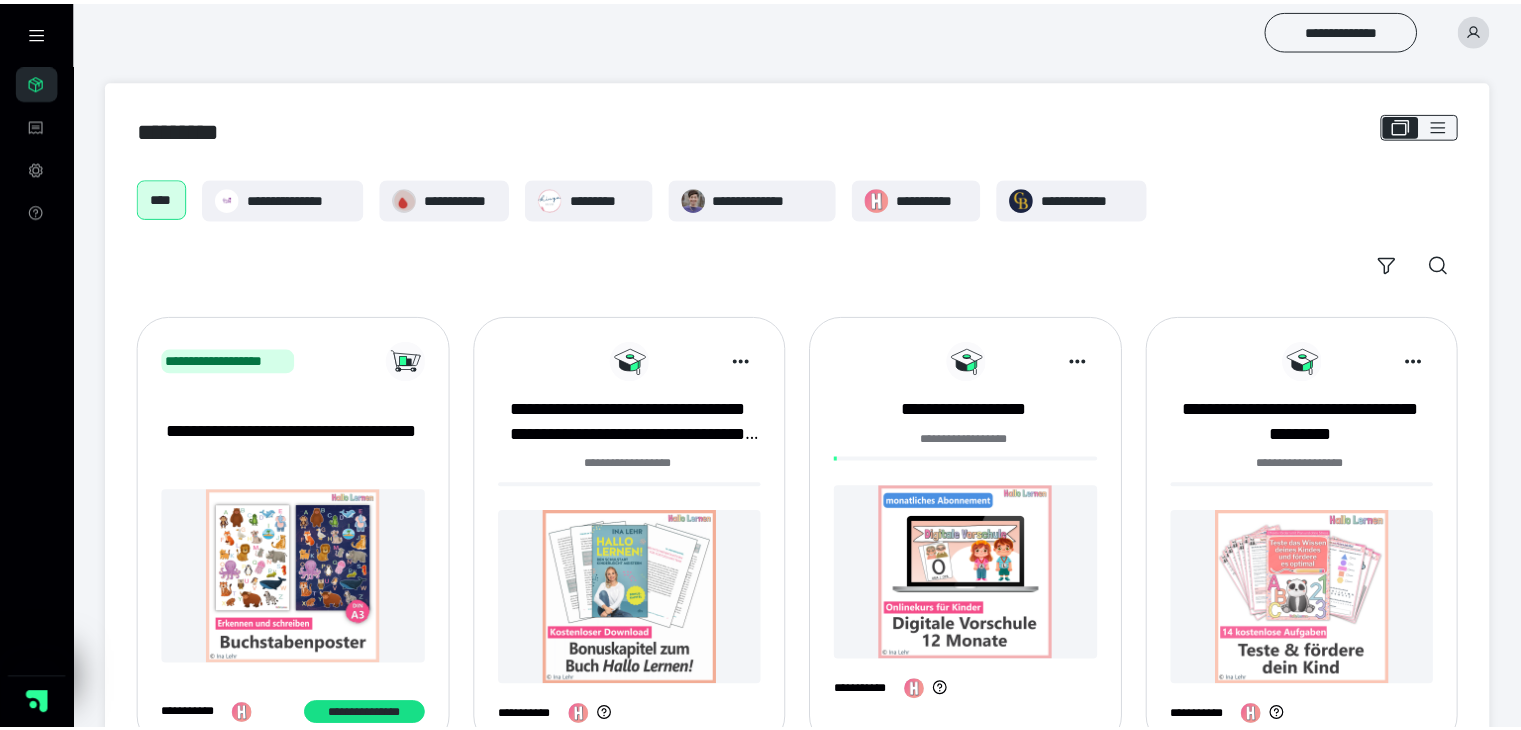 scroll, scrollTop: 598, scrollLeft: 0, axis: vertical 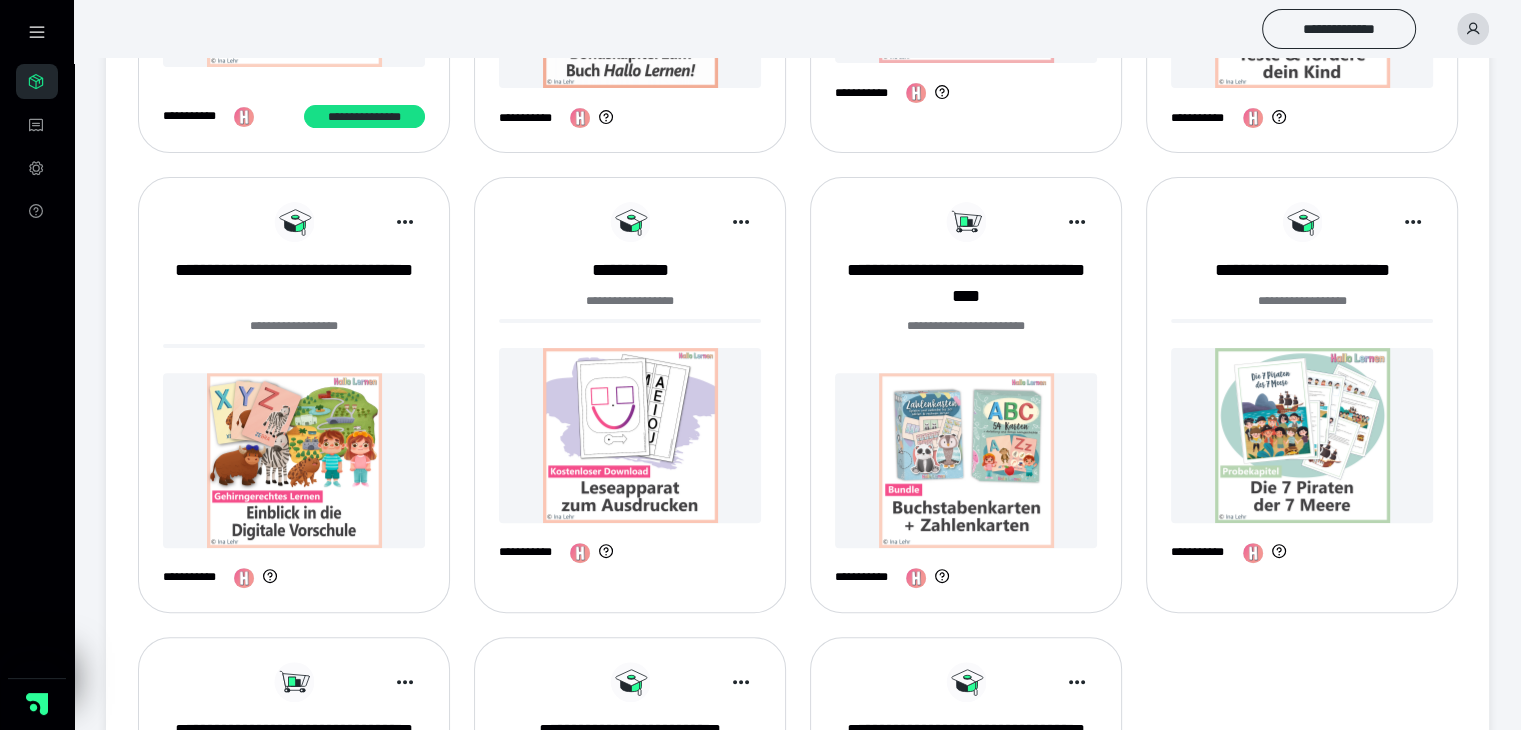 click at bounding box center [630, 435] 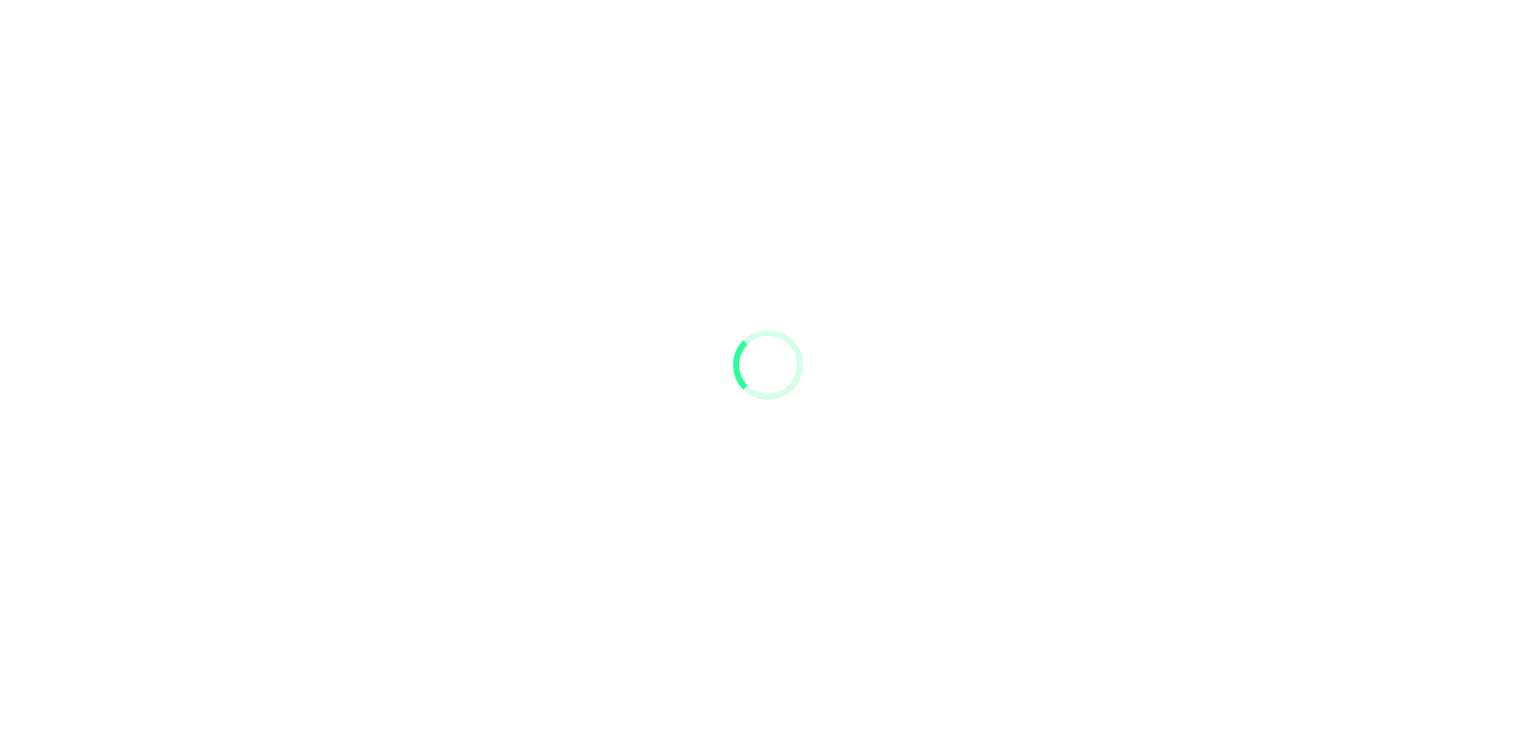scroll, scrollTop: 0, scrollLeft: 0, axis: both 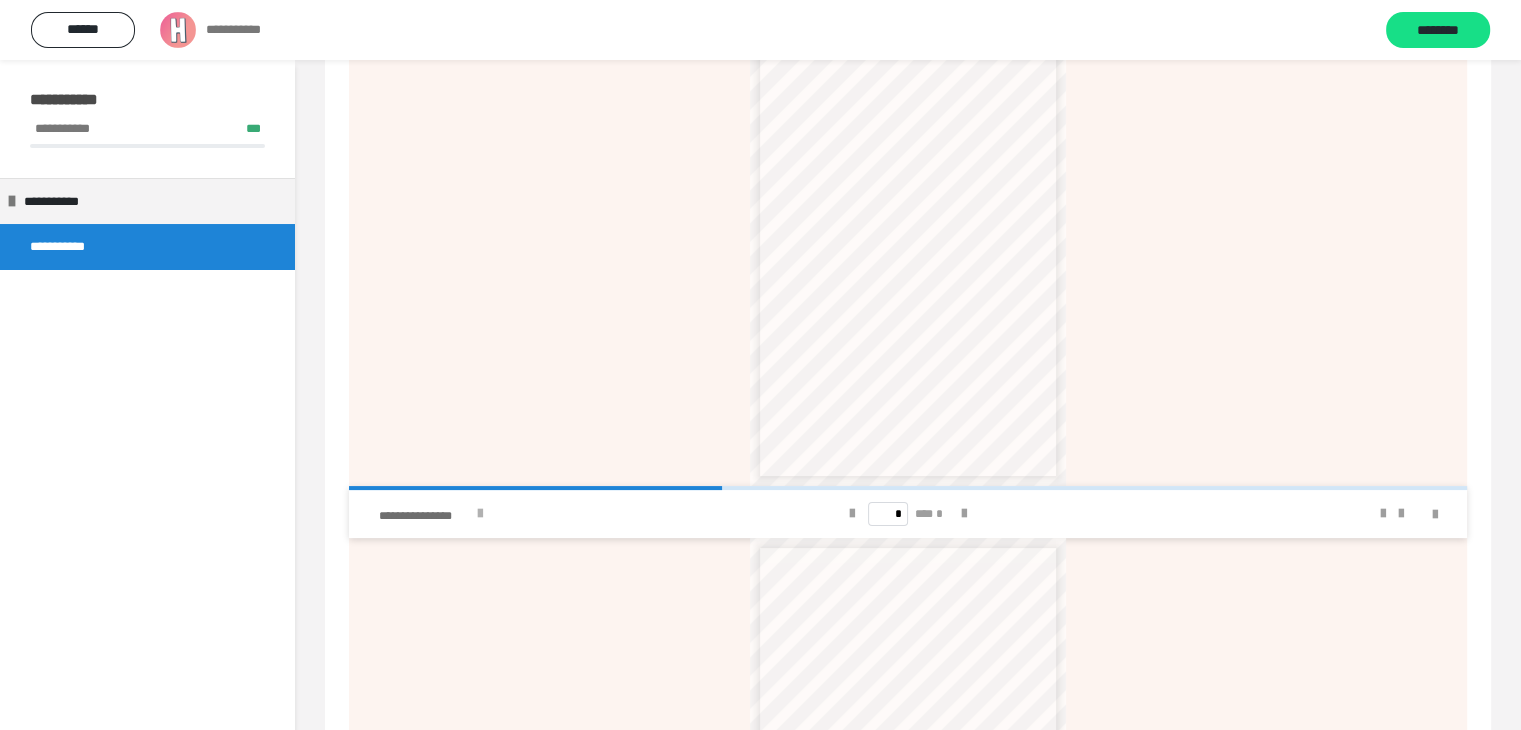 click at bounding box center (479, 514) 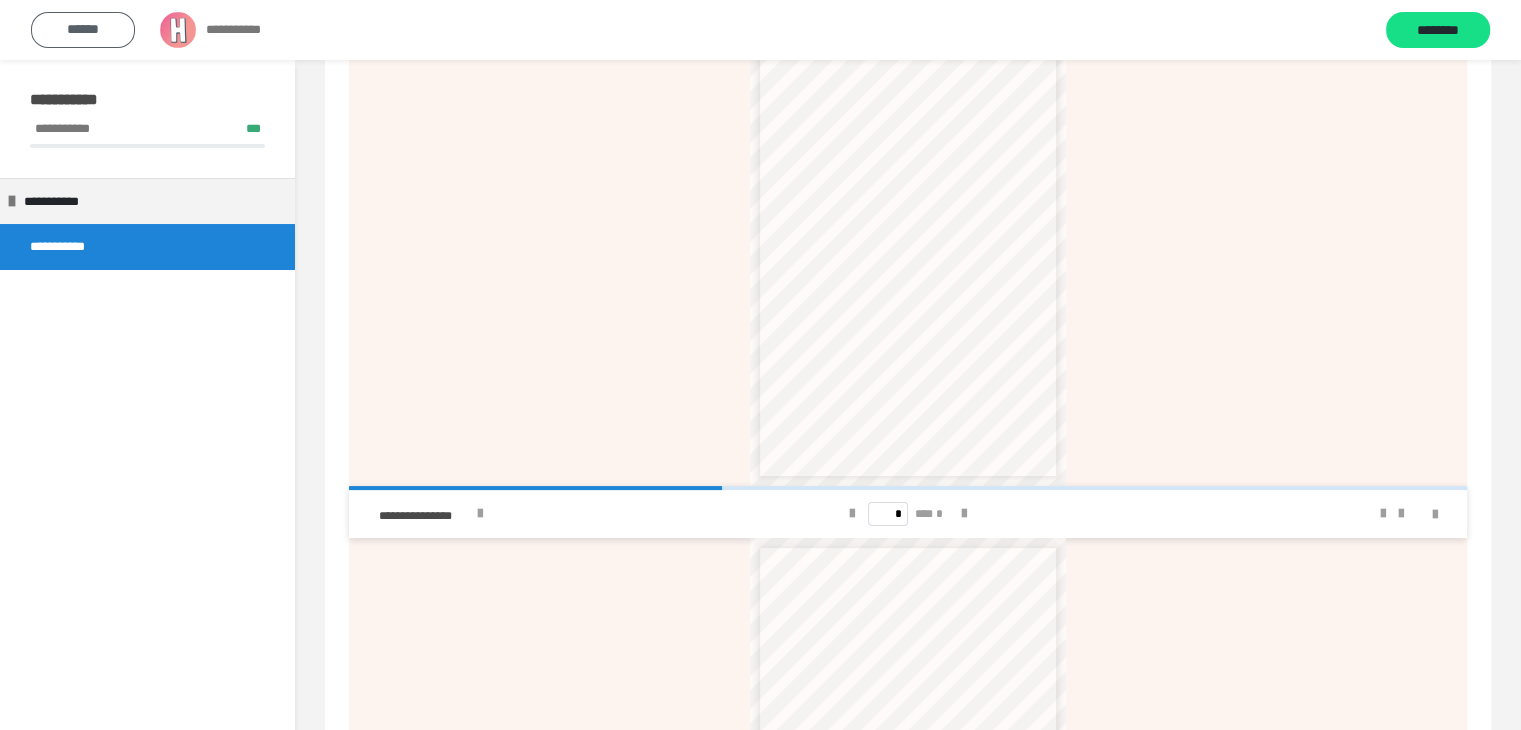 click on "******" at bounding box center (83, 29) 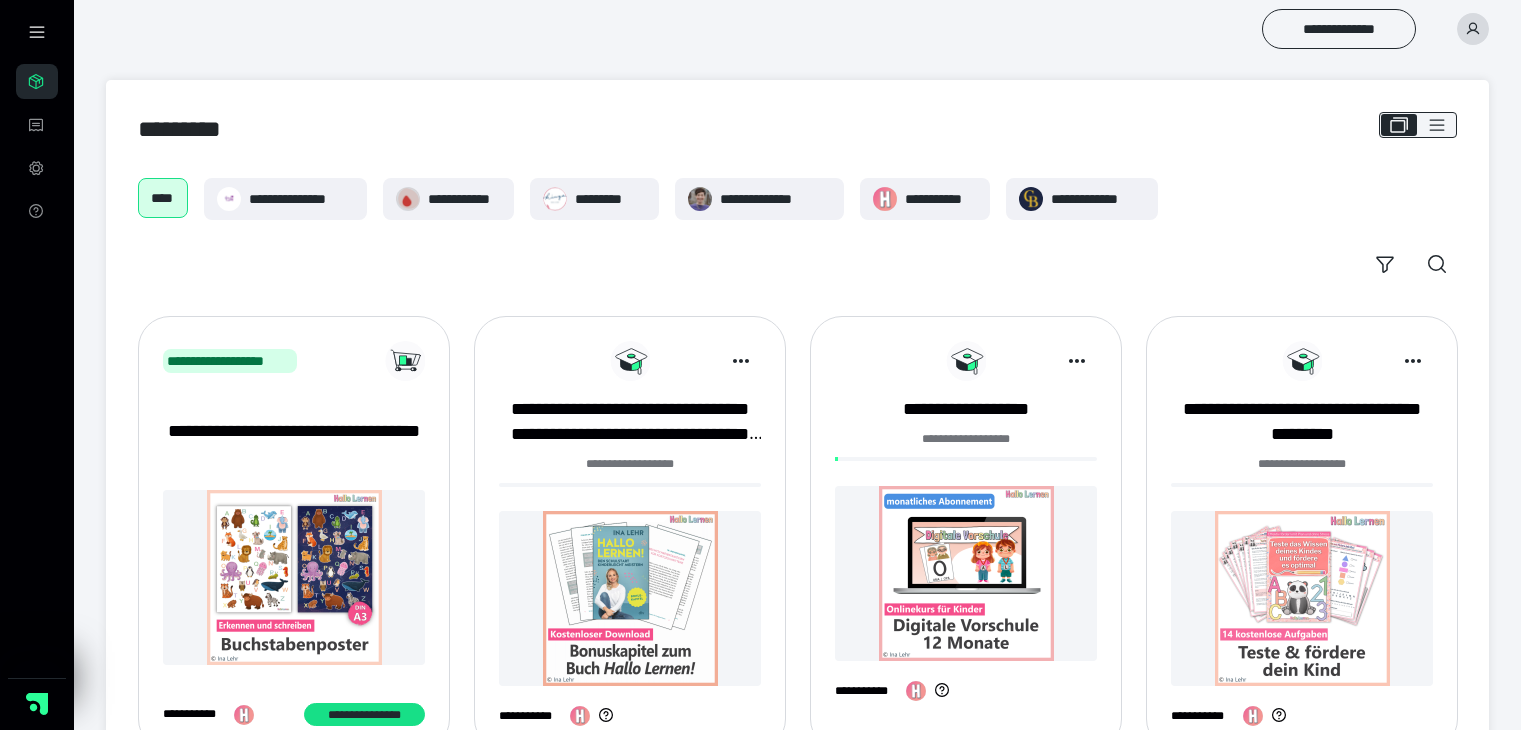 scroll, scrollTop: 598, scrollLeft: 0, axis: vertical 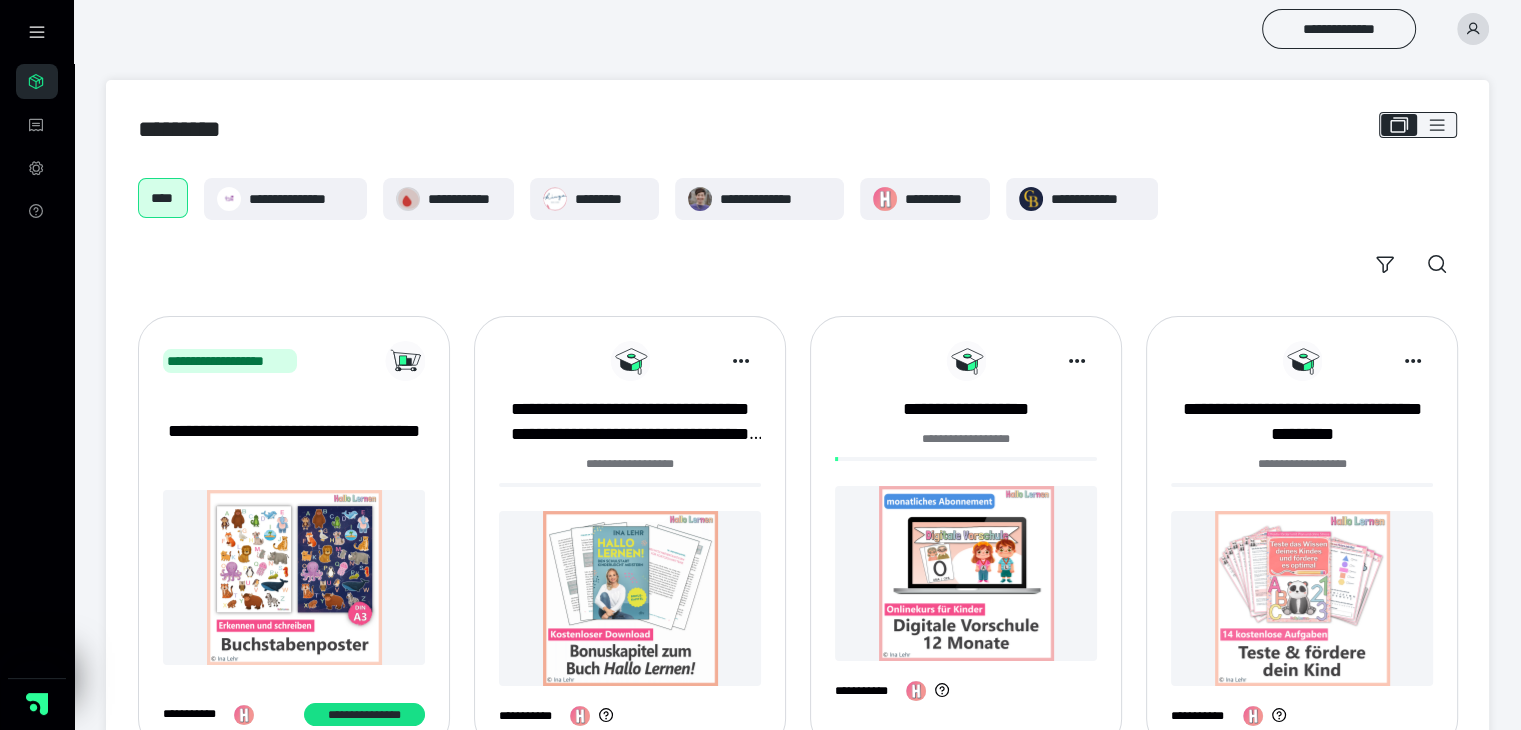 click at bounding box center [1473, 29] 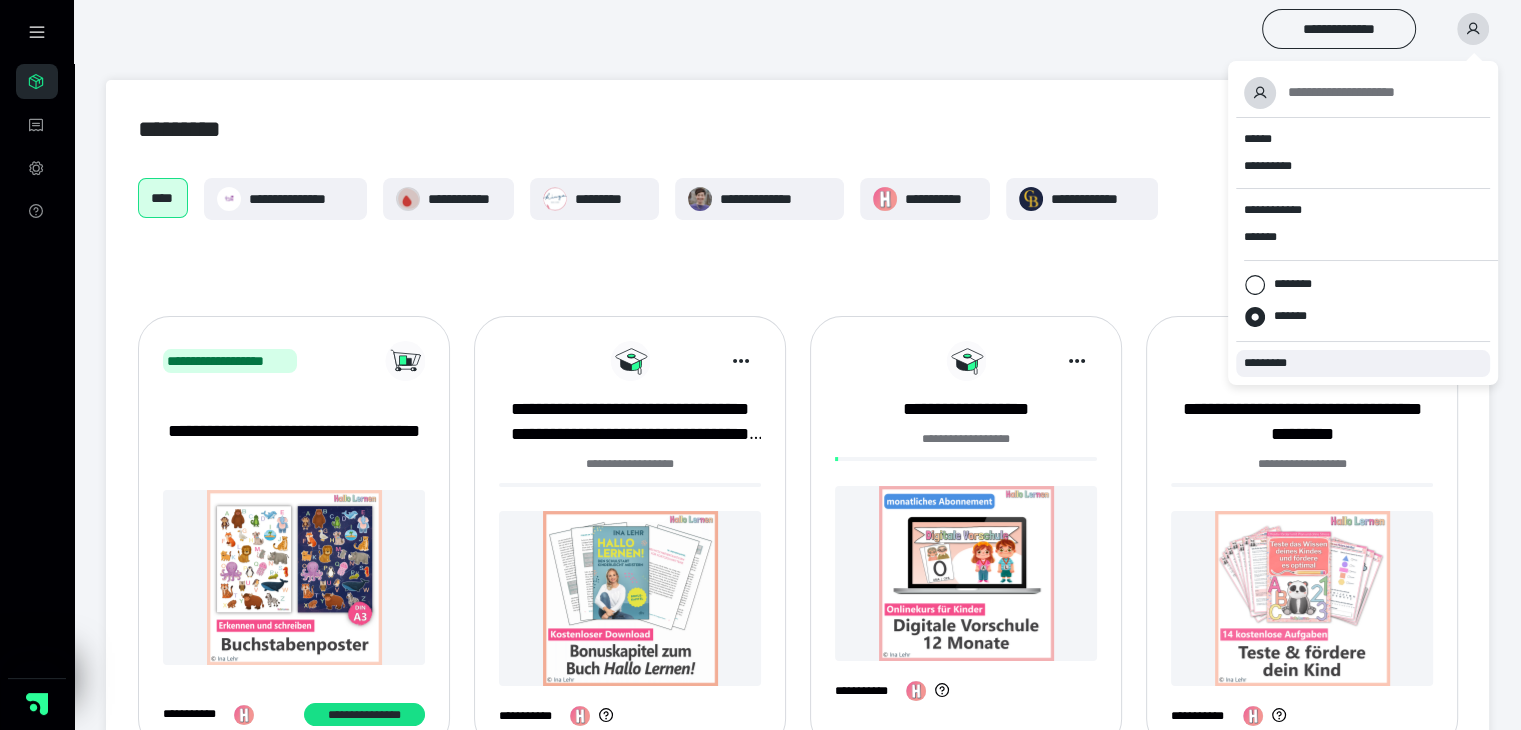 click on "*********" at bounding box center [1274, 363] 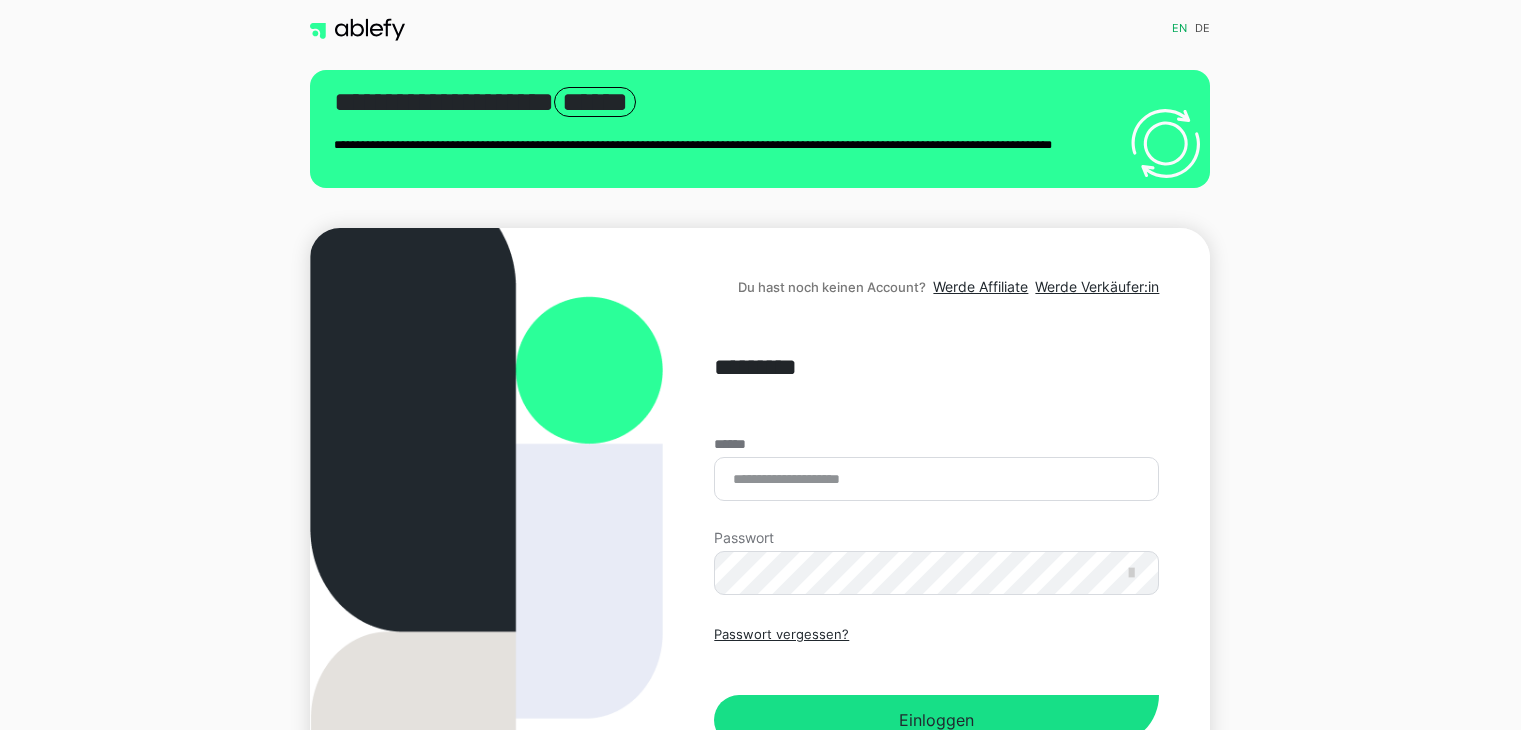 scroll, scrollTop: 0, scrollLeft: 0, axis: both 